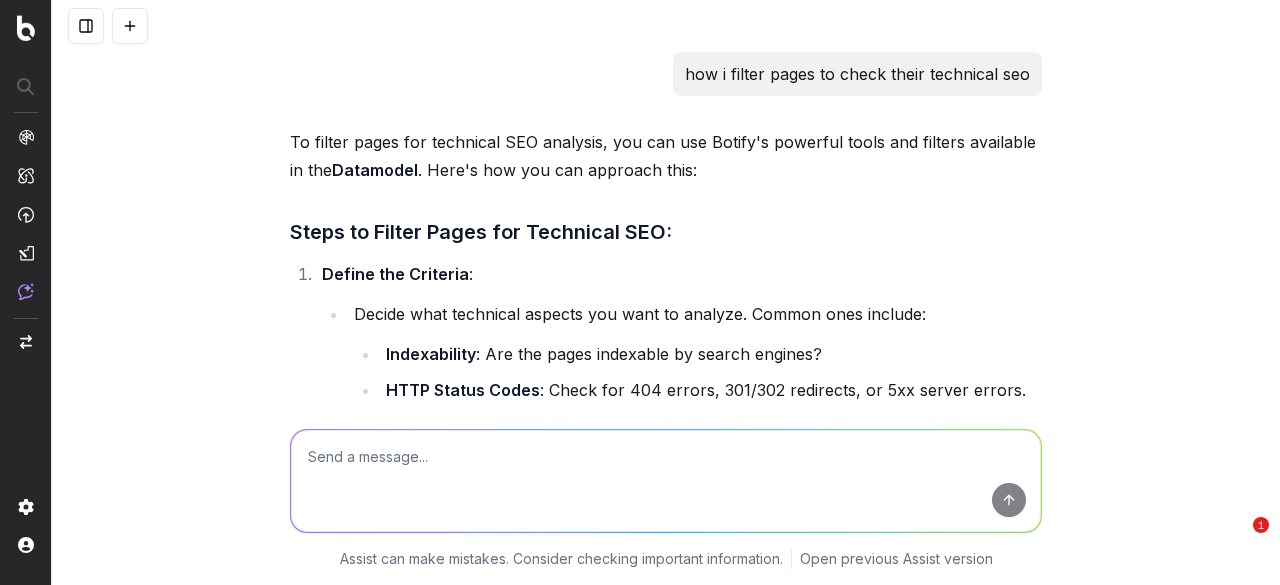 scroll, scrollTop: 0, scrollLeft: 0, axis: both 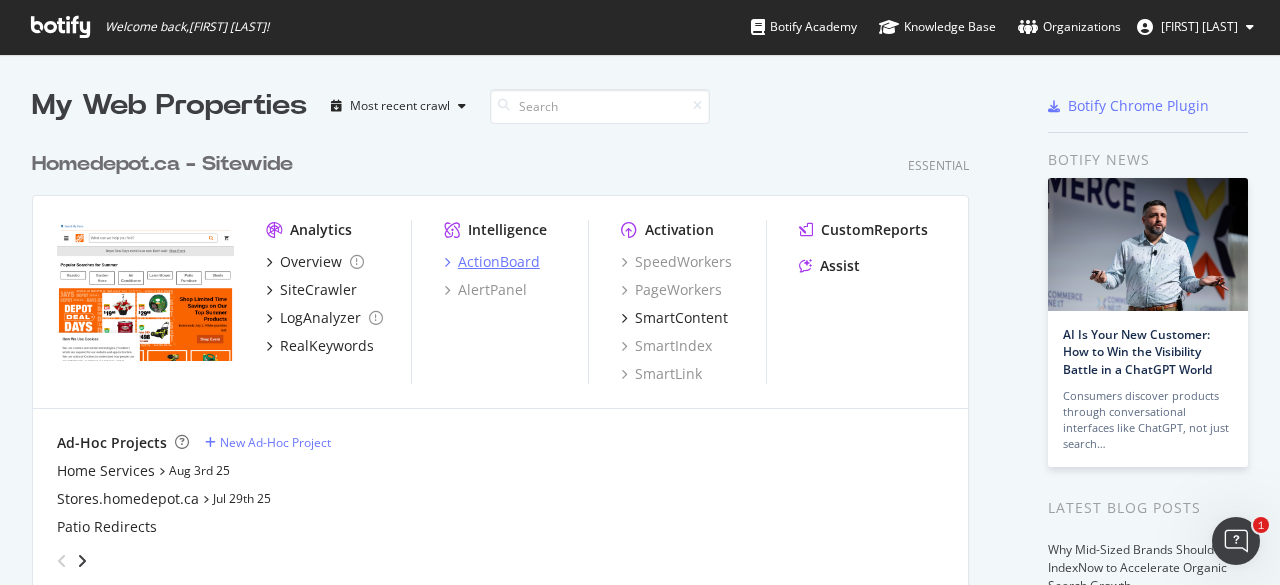 click on "ActionBoard" at bounding box center [499, 262] 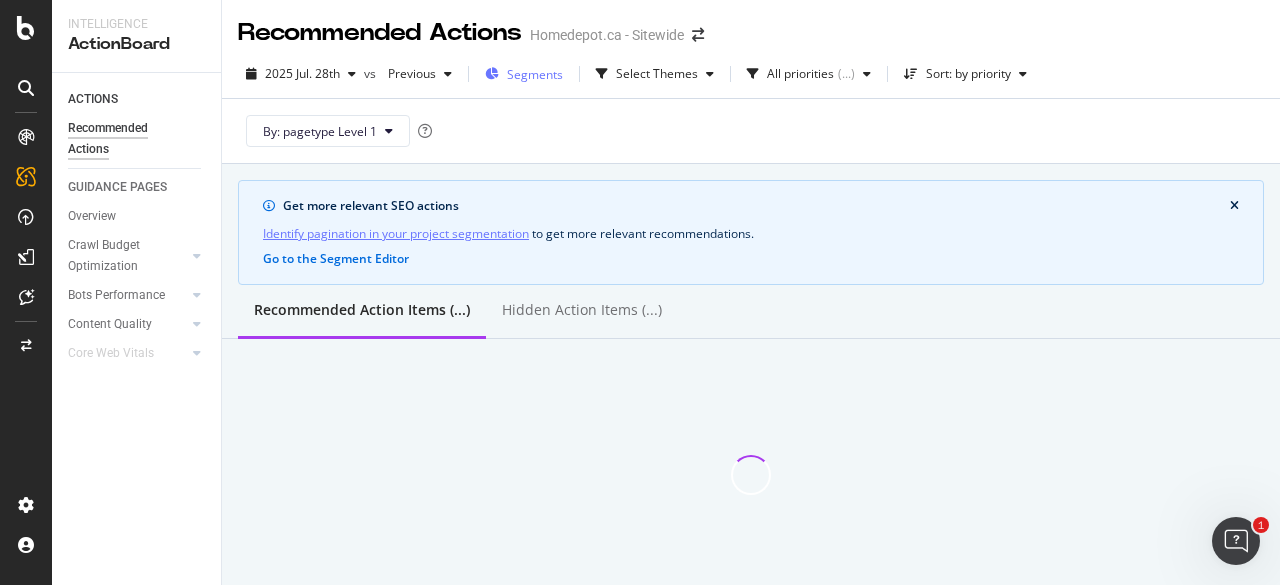 click on "Segments" at bounding box center [535, 74] 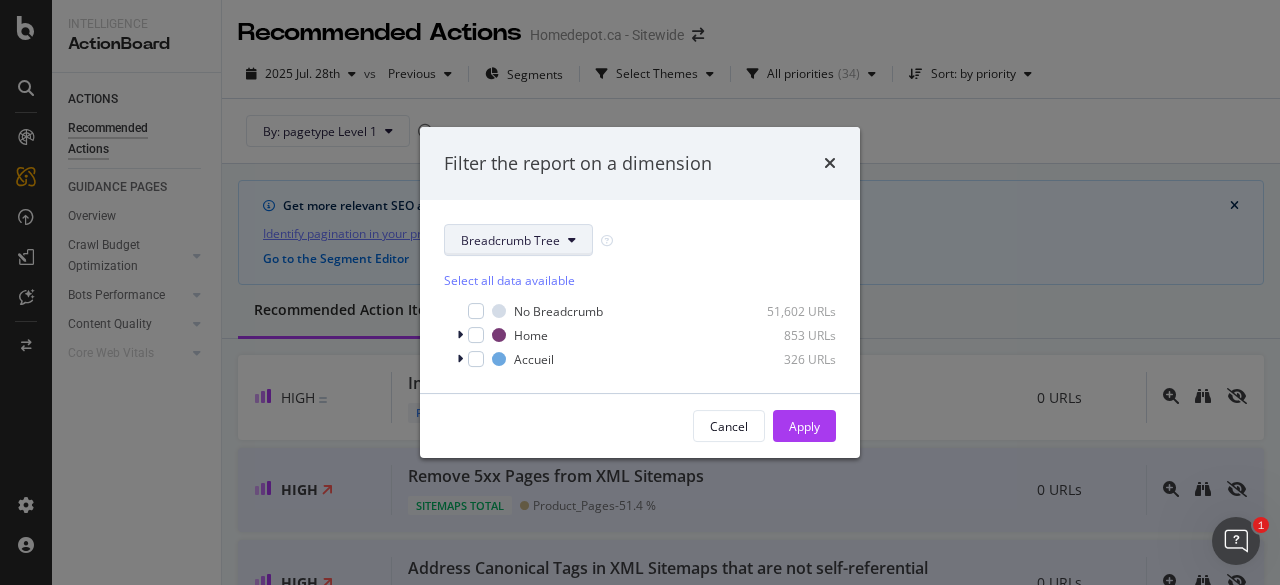 click on "Breadcrumb Tree" at bounding box center [510, 240] 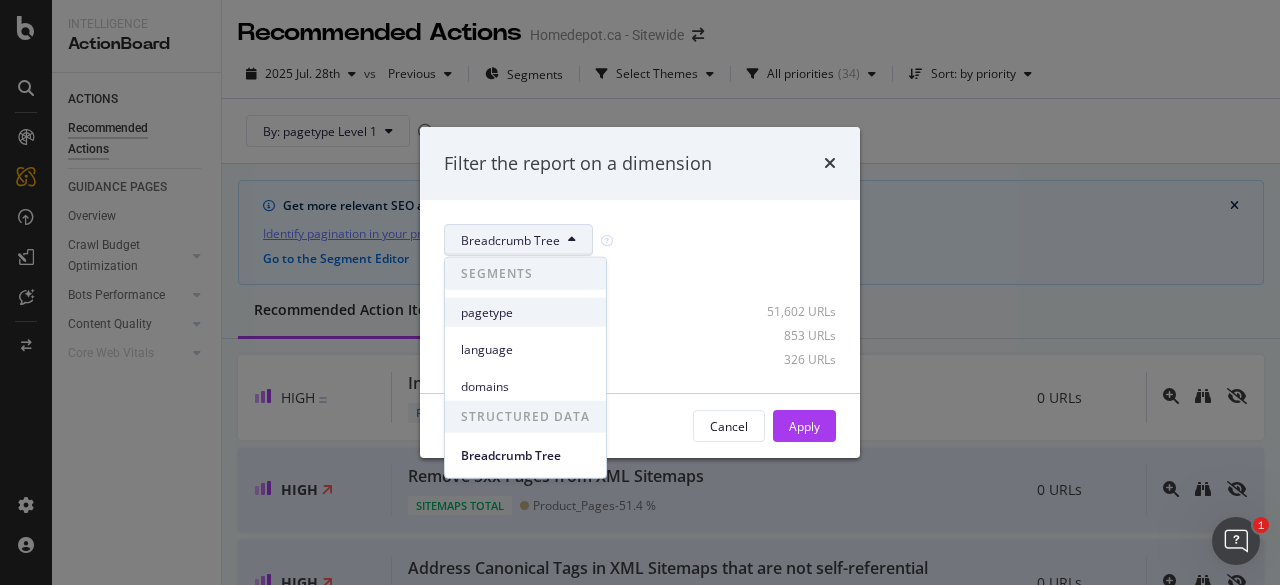 click on "pagetype" at bounding box center (525, 312) 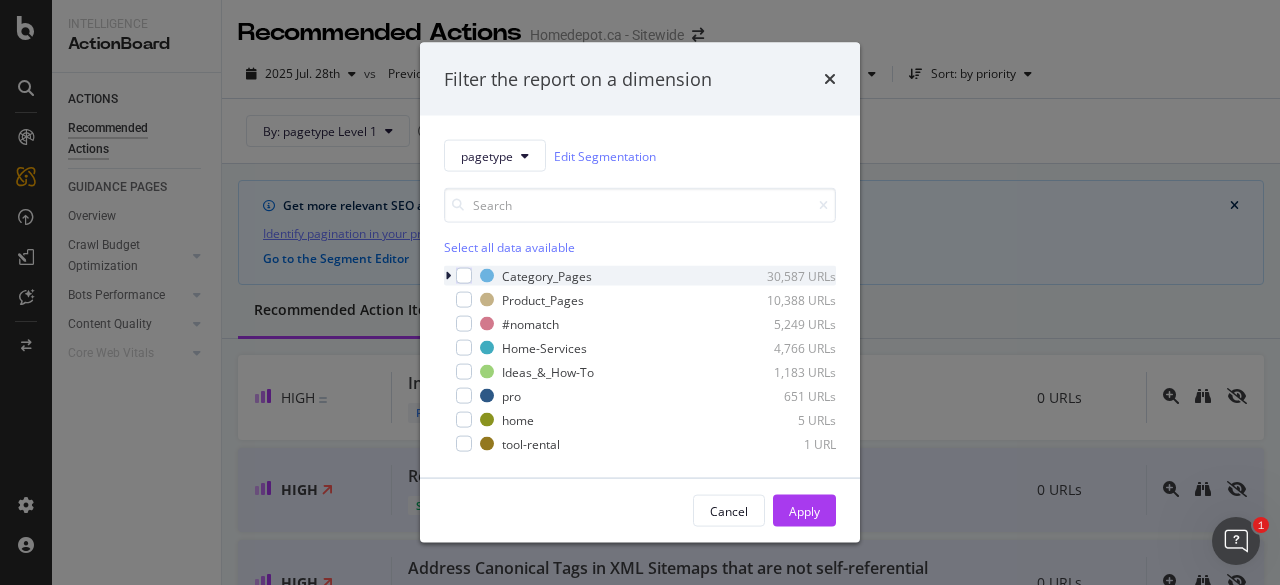 click at bounding box center (450, 276) 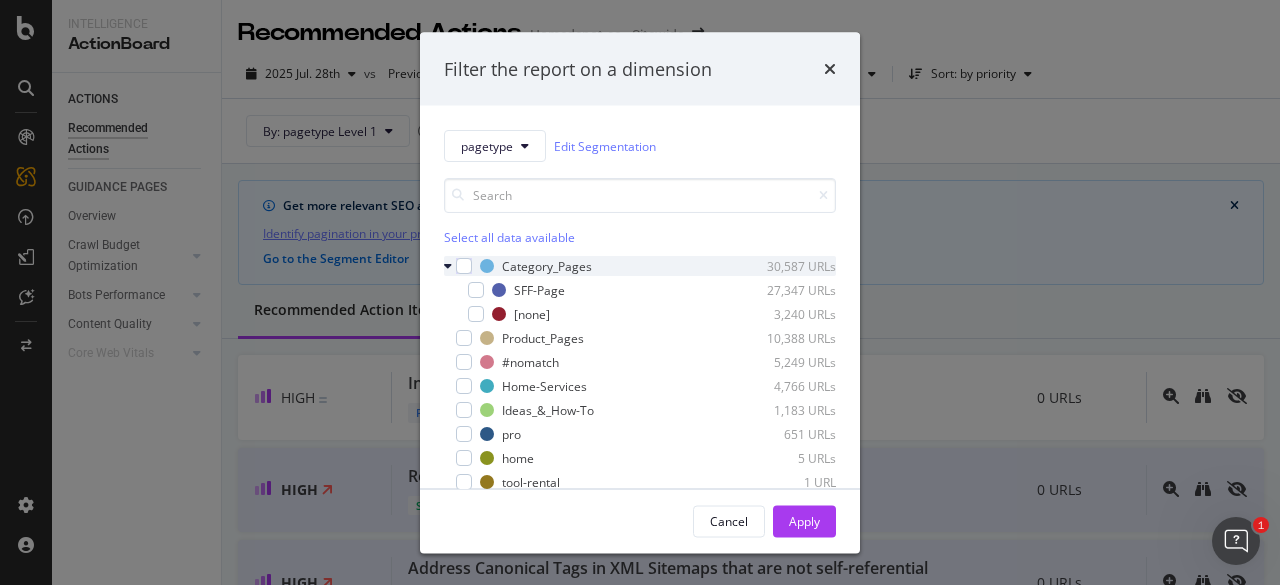 click at bounding box center (448, 266) 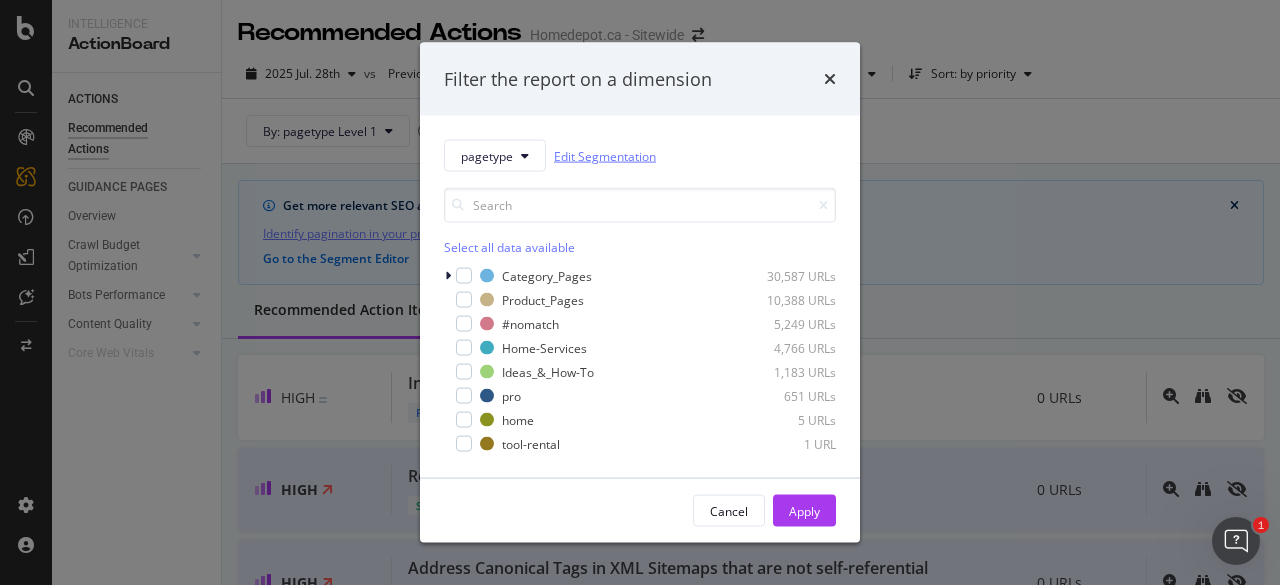 click on "Edit Segmentation" at bounding box center (605, 155) 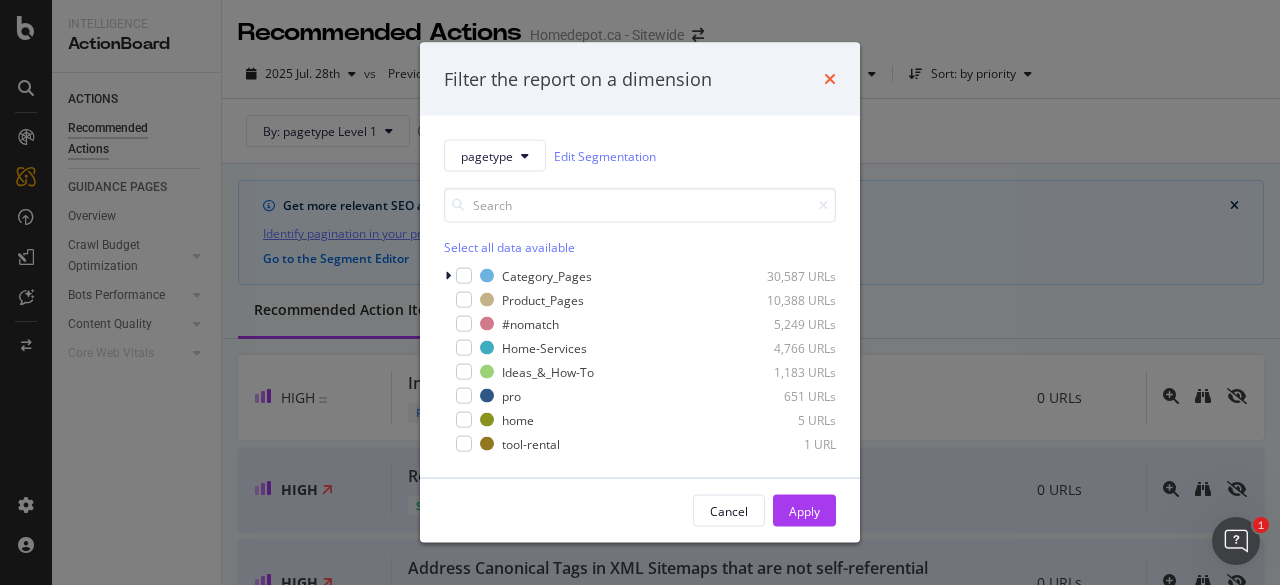 click at bounding box center [830, 79] 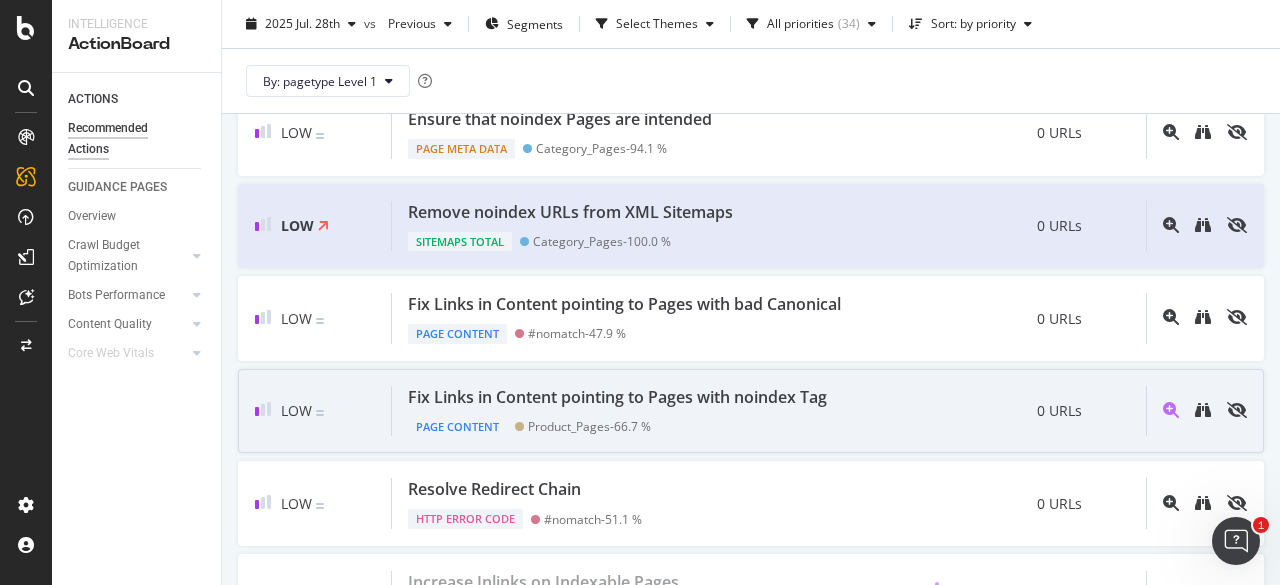 scroll, scrollTop: 3000, scrollLeft: 0, axis: vertical 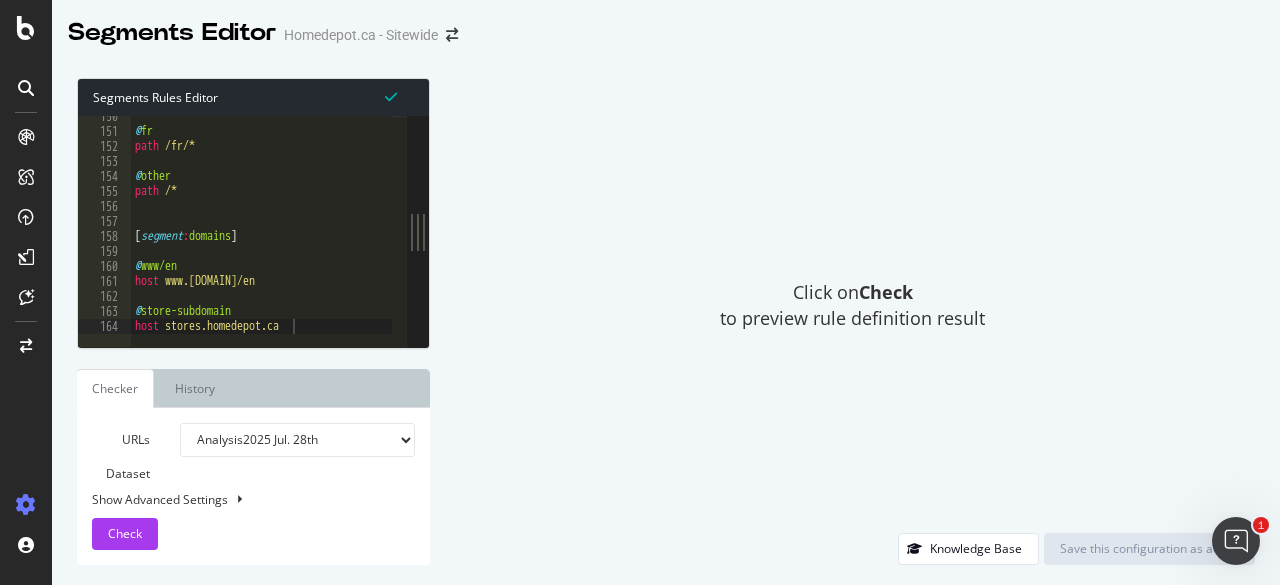 click on "Click on  Check to preview rule definition result" at bounding box center (852, 305) 